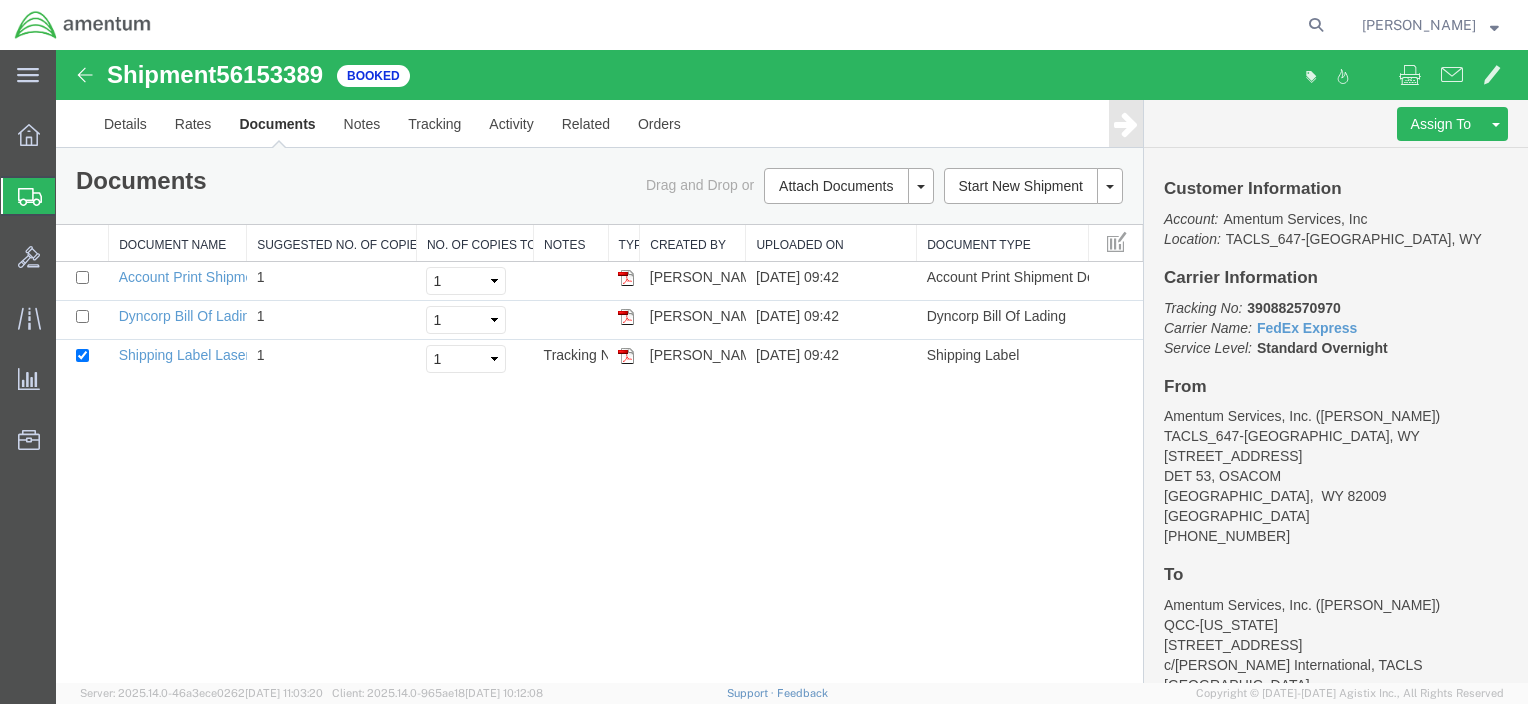 scroll, scrollTop: 0, scrollLeft: 0, axis: both 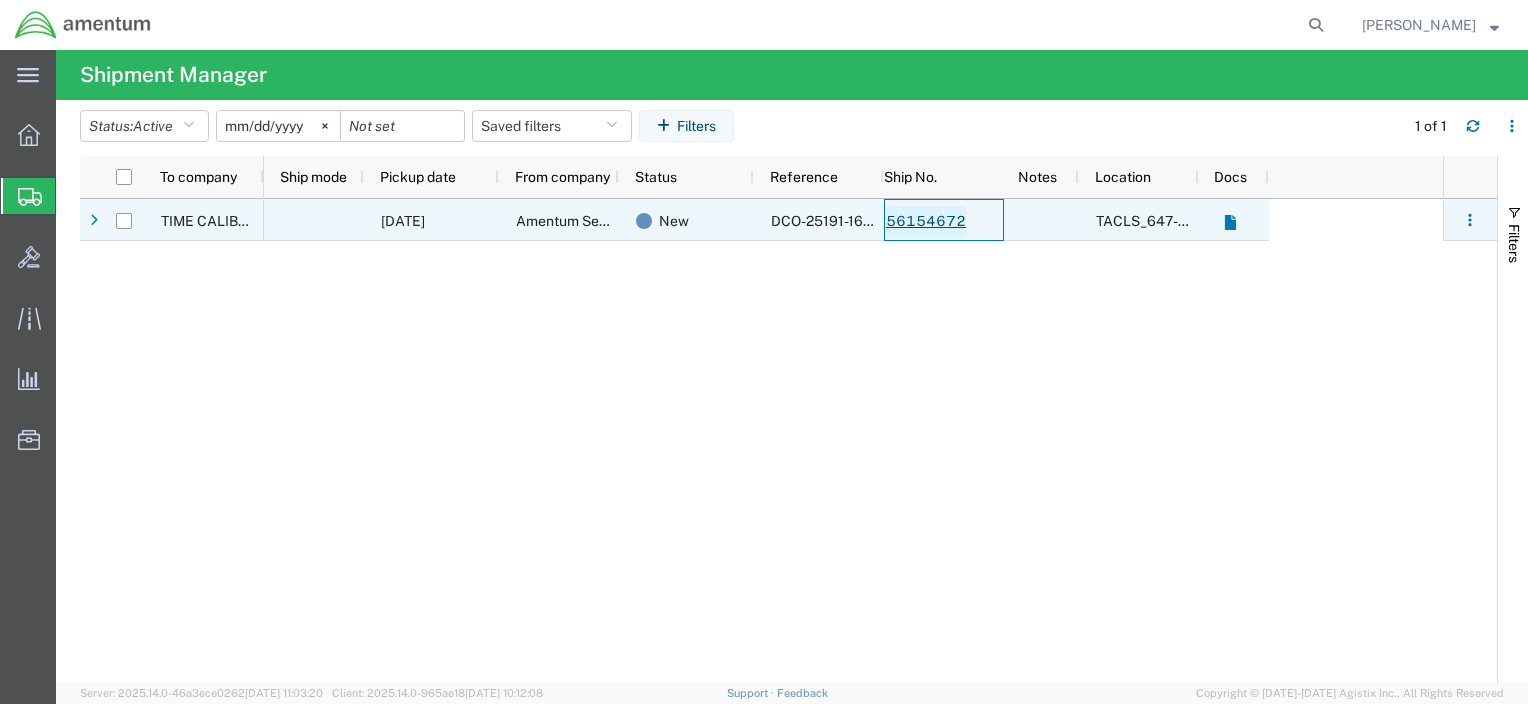 click on "56154672" 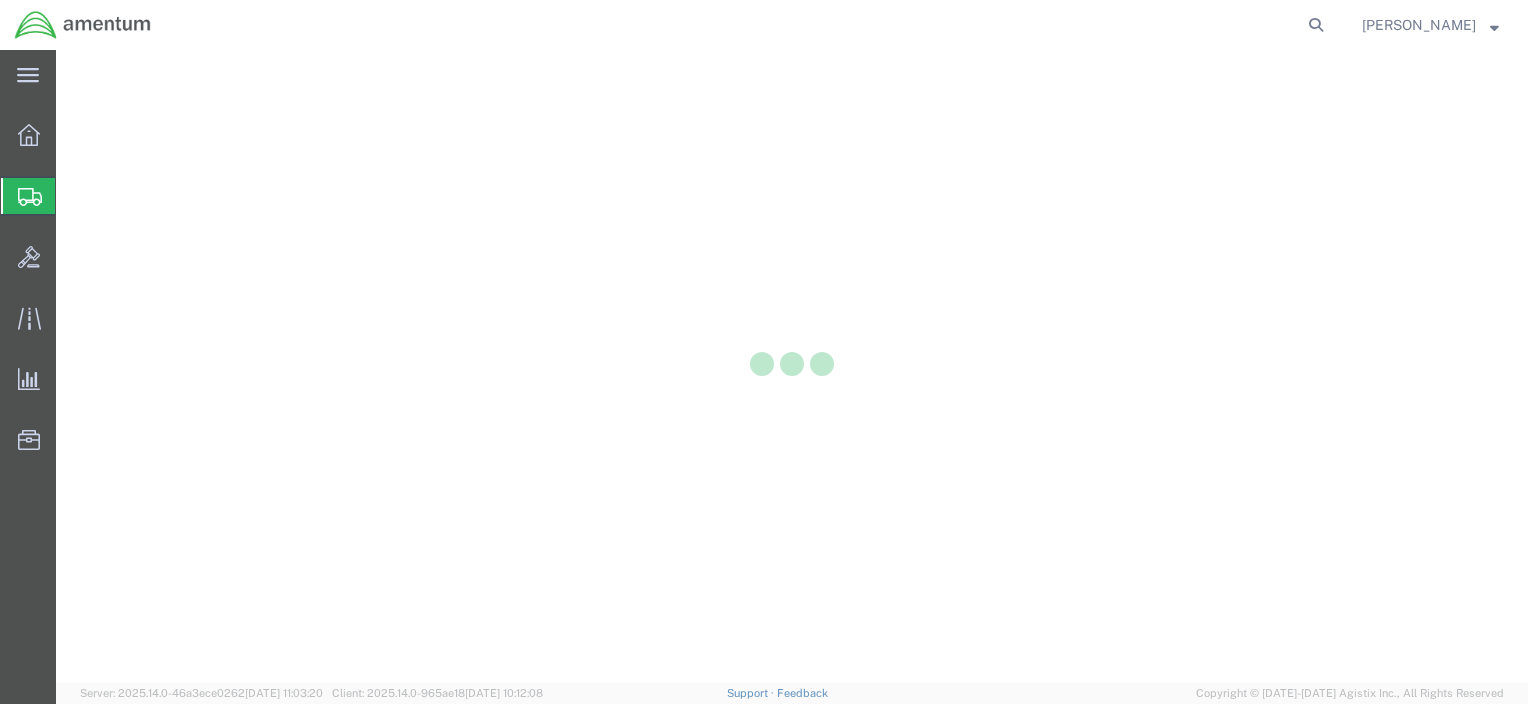 scroll, scrollTop: 0, scrollLeft: 0, axis: both 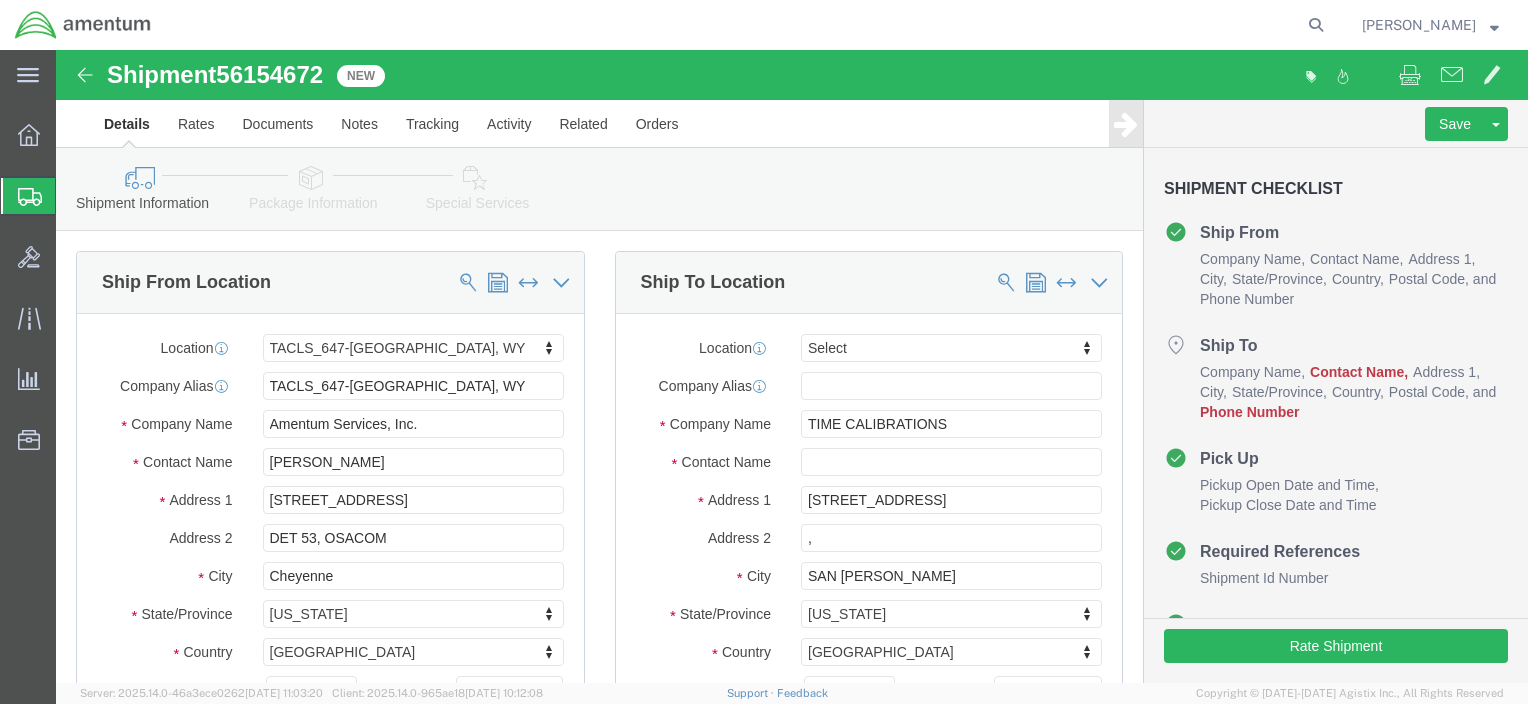 select on "42722" 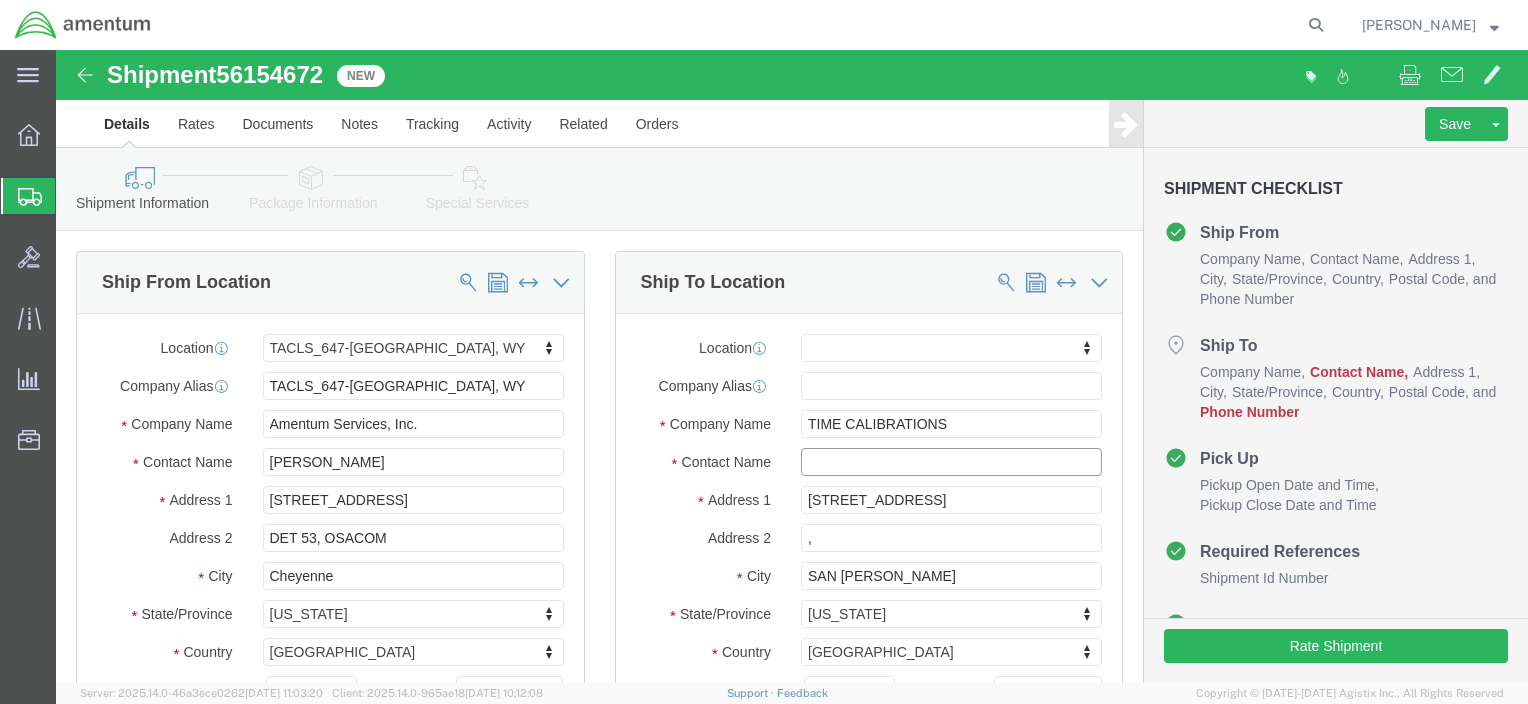 drag, startPoint x: 823, startPoint y: 398, endPoint x: 825, endPoint y: 410, distance: 12.165525 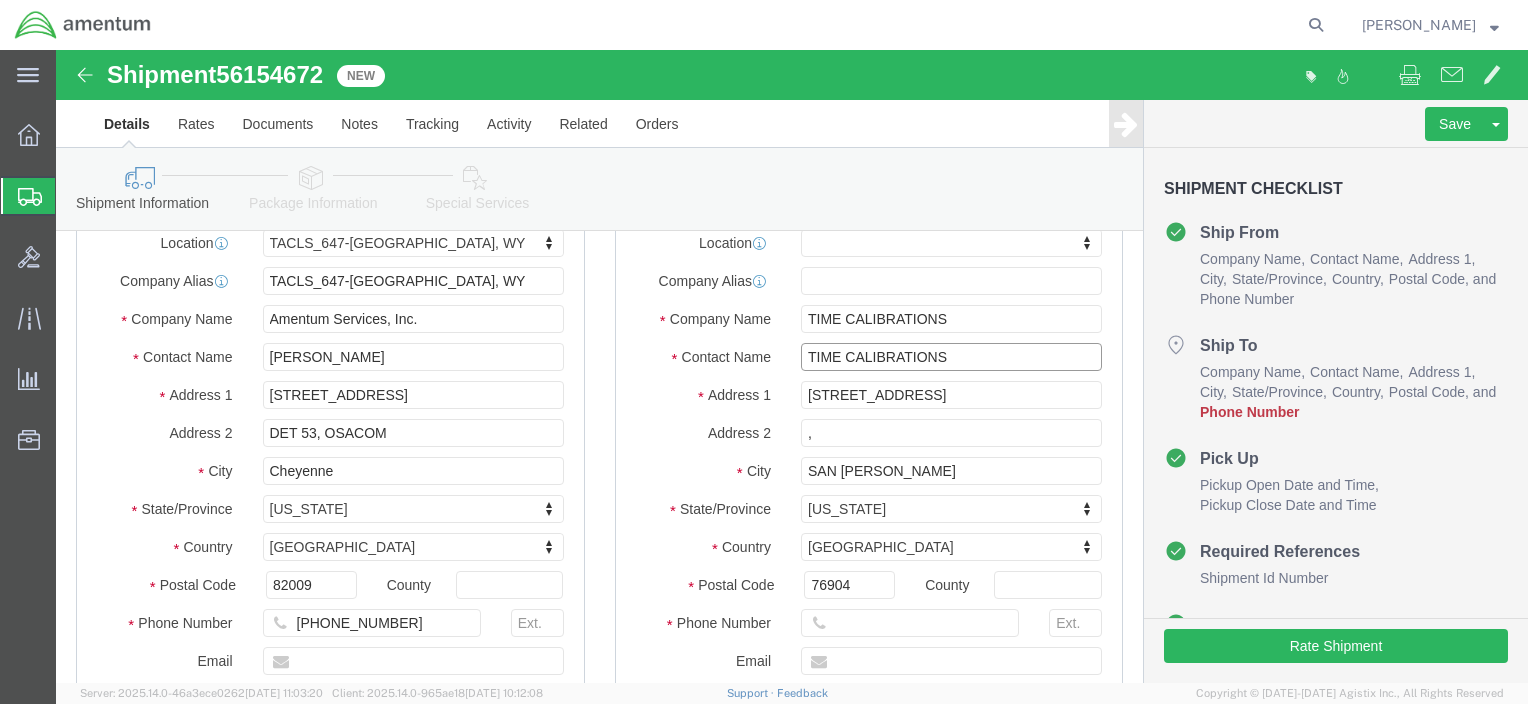 scroll, scrollTop: 200, scrollLeft: 0, axis: vertical 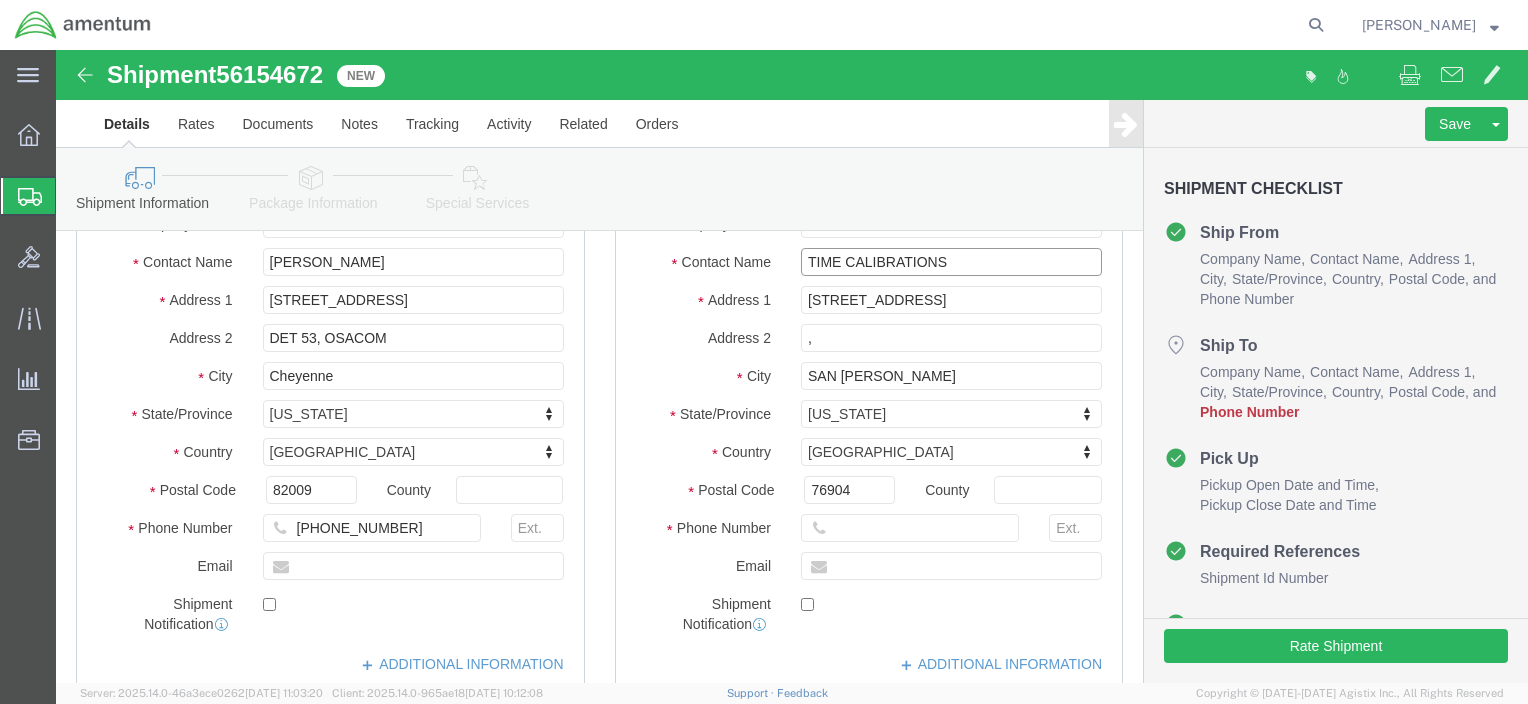 type on "TIME CALIBRATIONS" 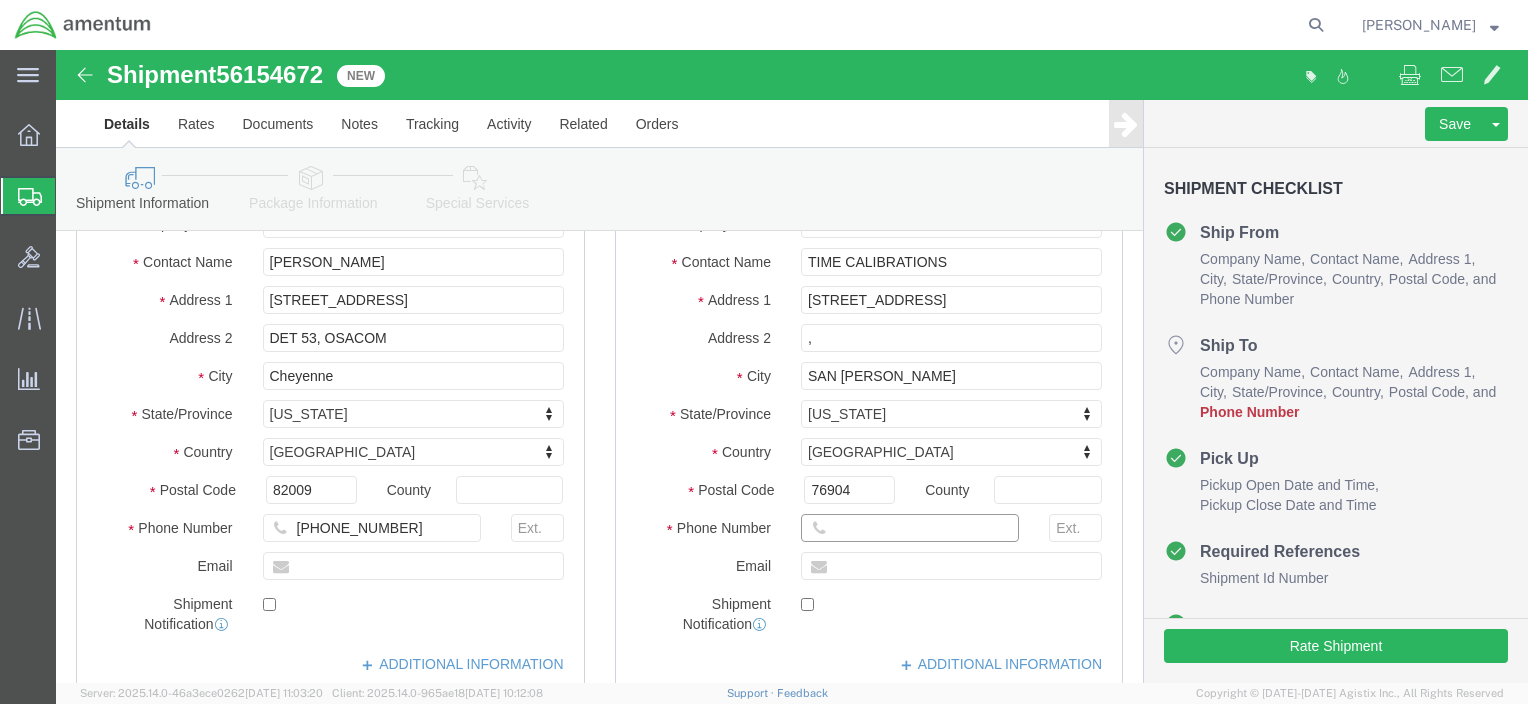 click 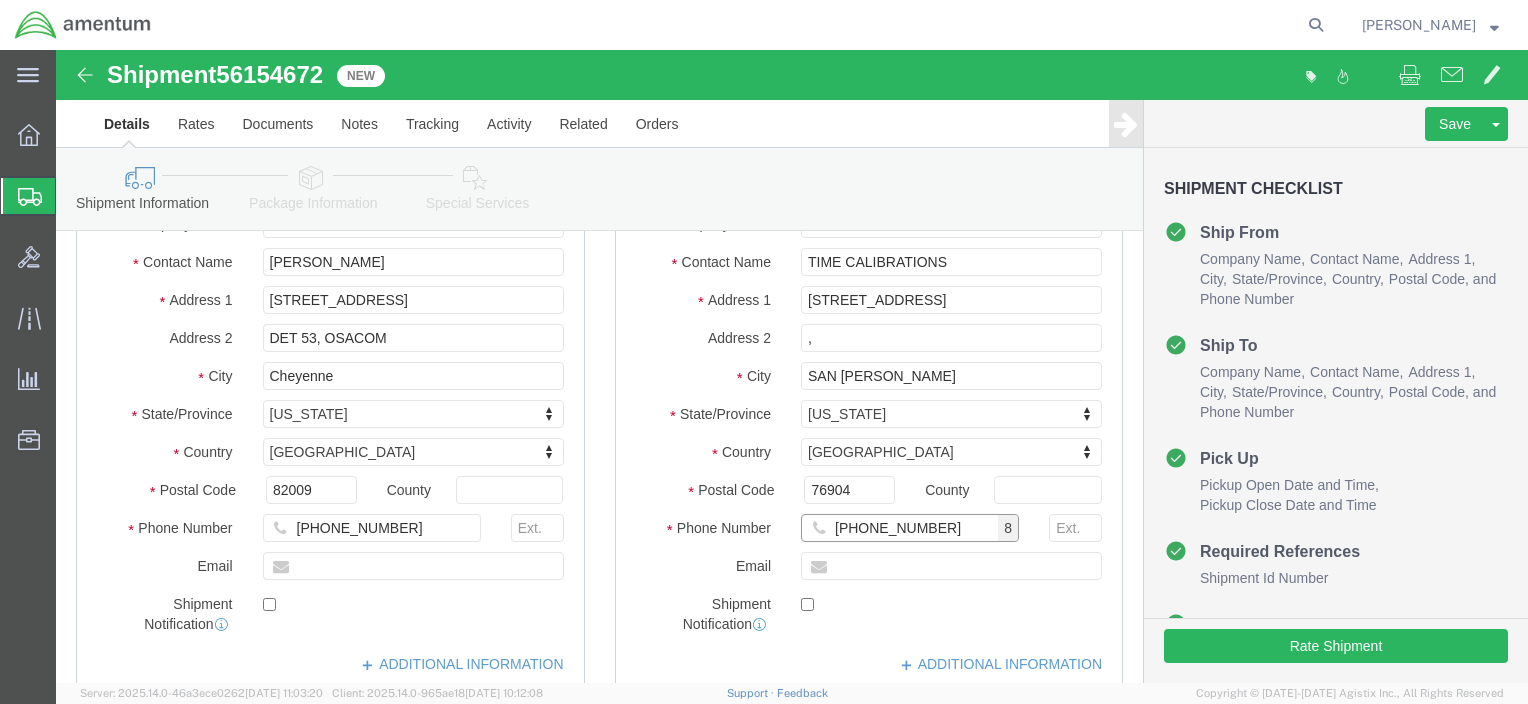type on "325-277-2803" 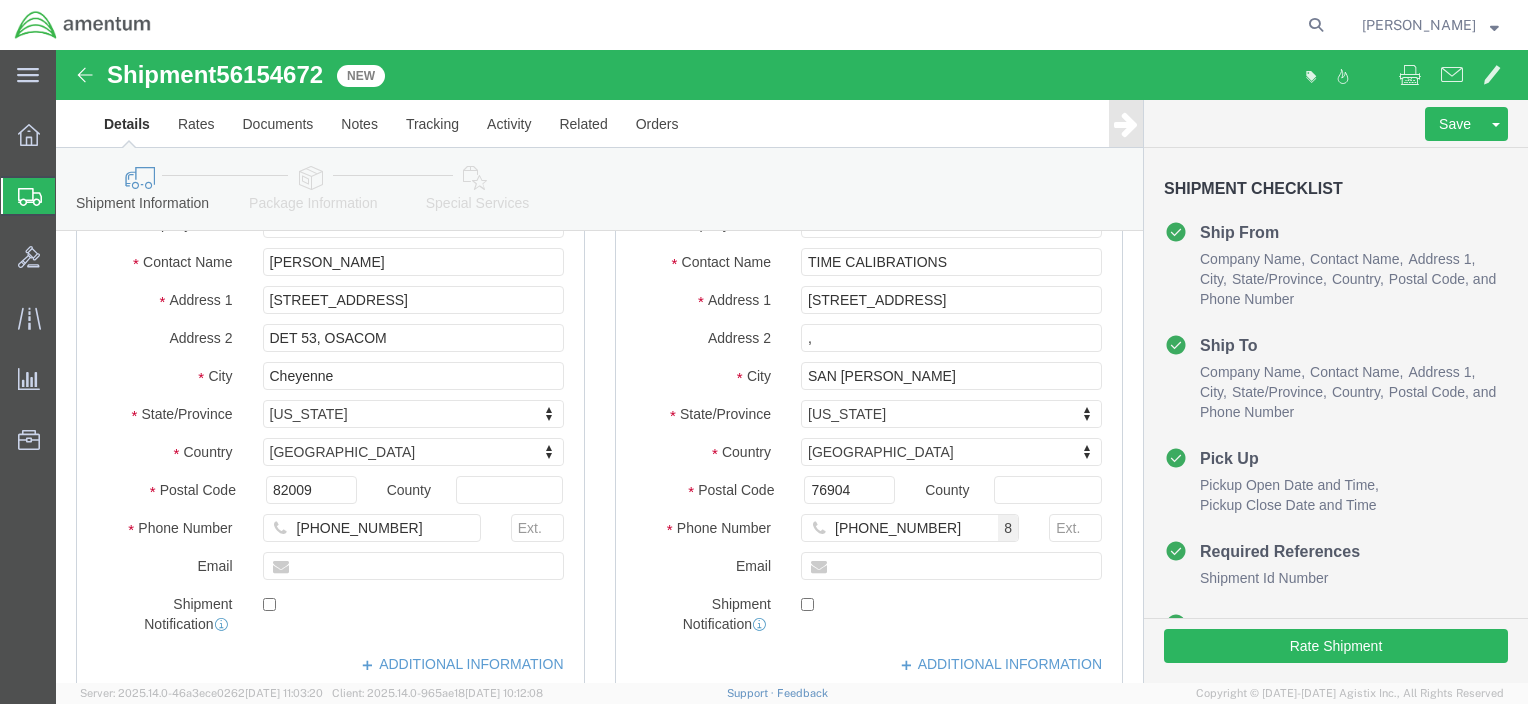 click on "Shipment Notification" 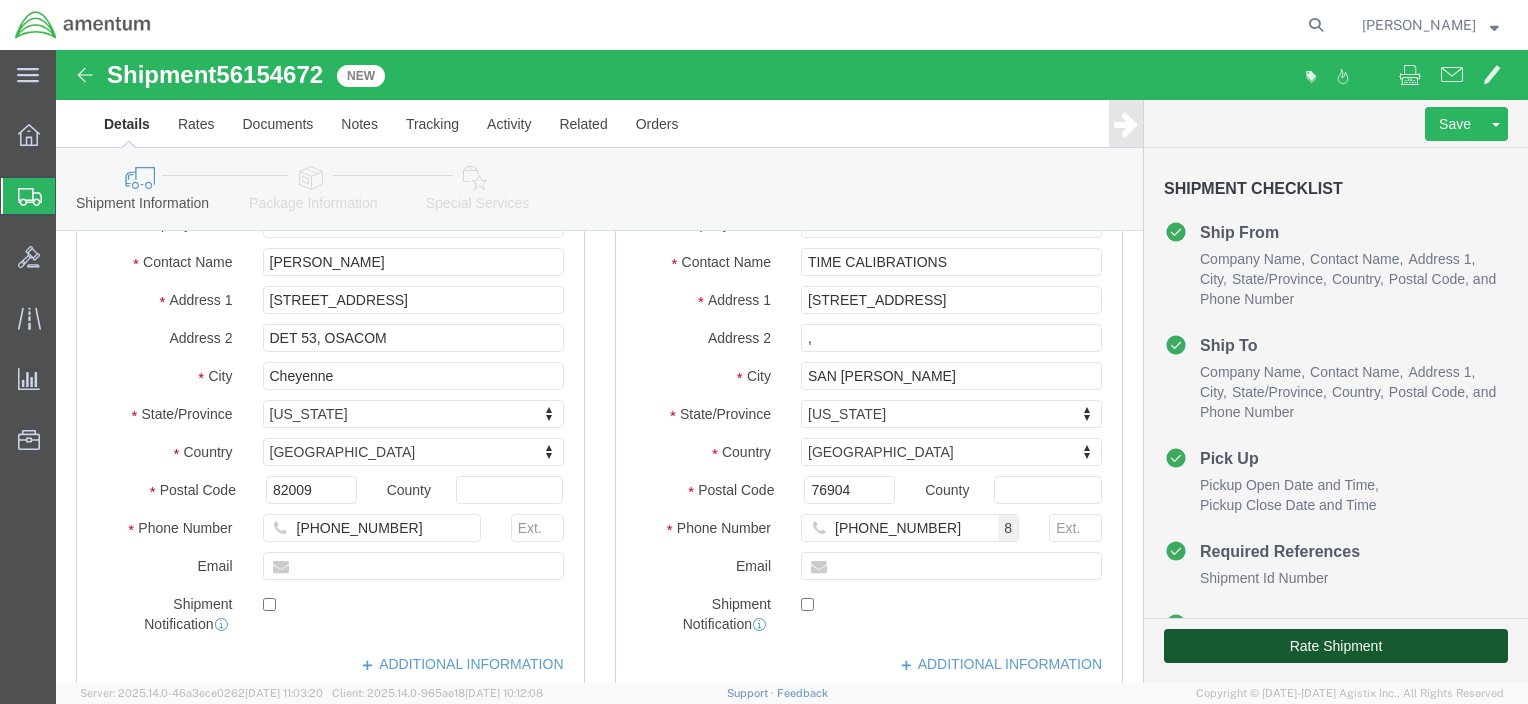 click on "Rate Shipment" 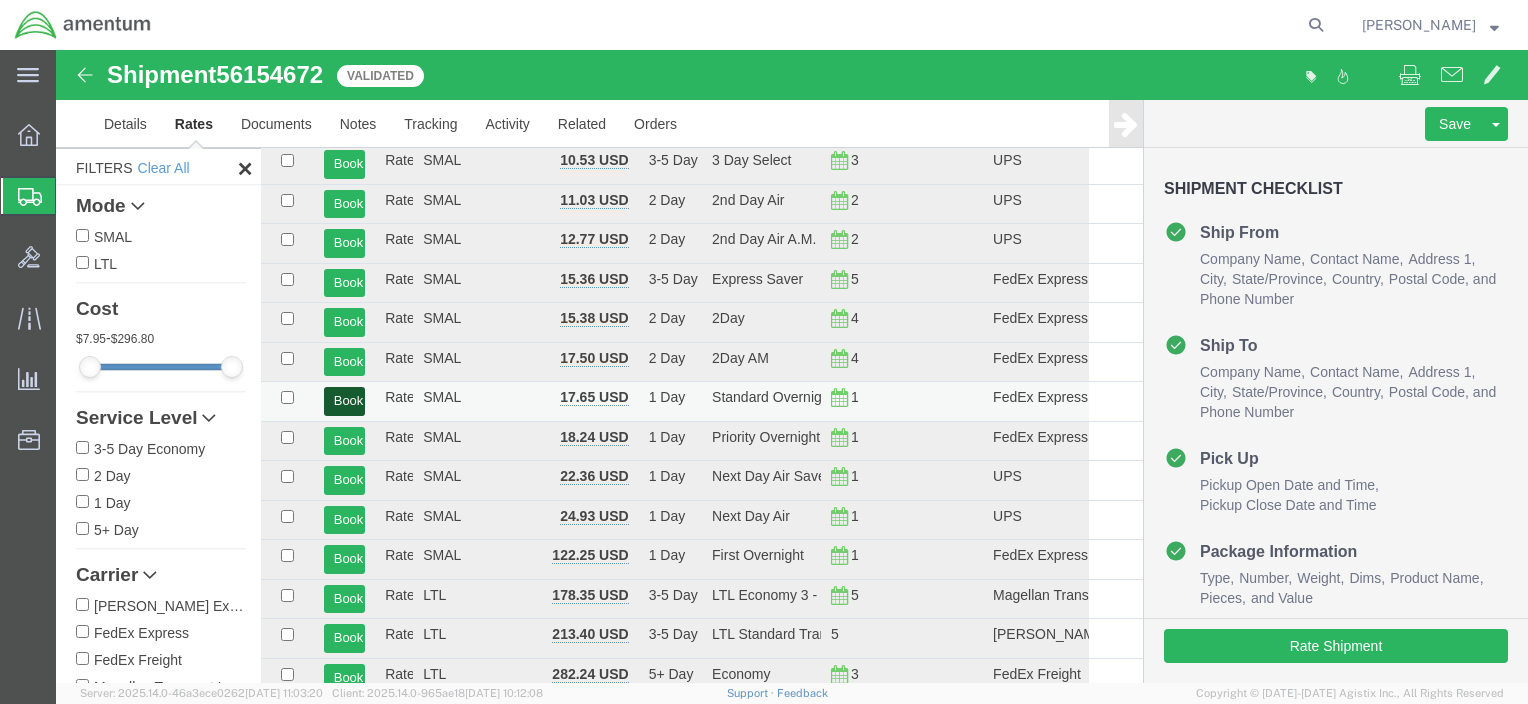 click on "Book" at bounding box center (344, 401) 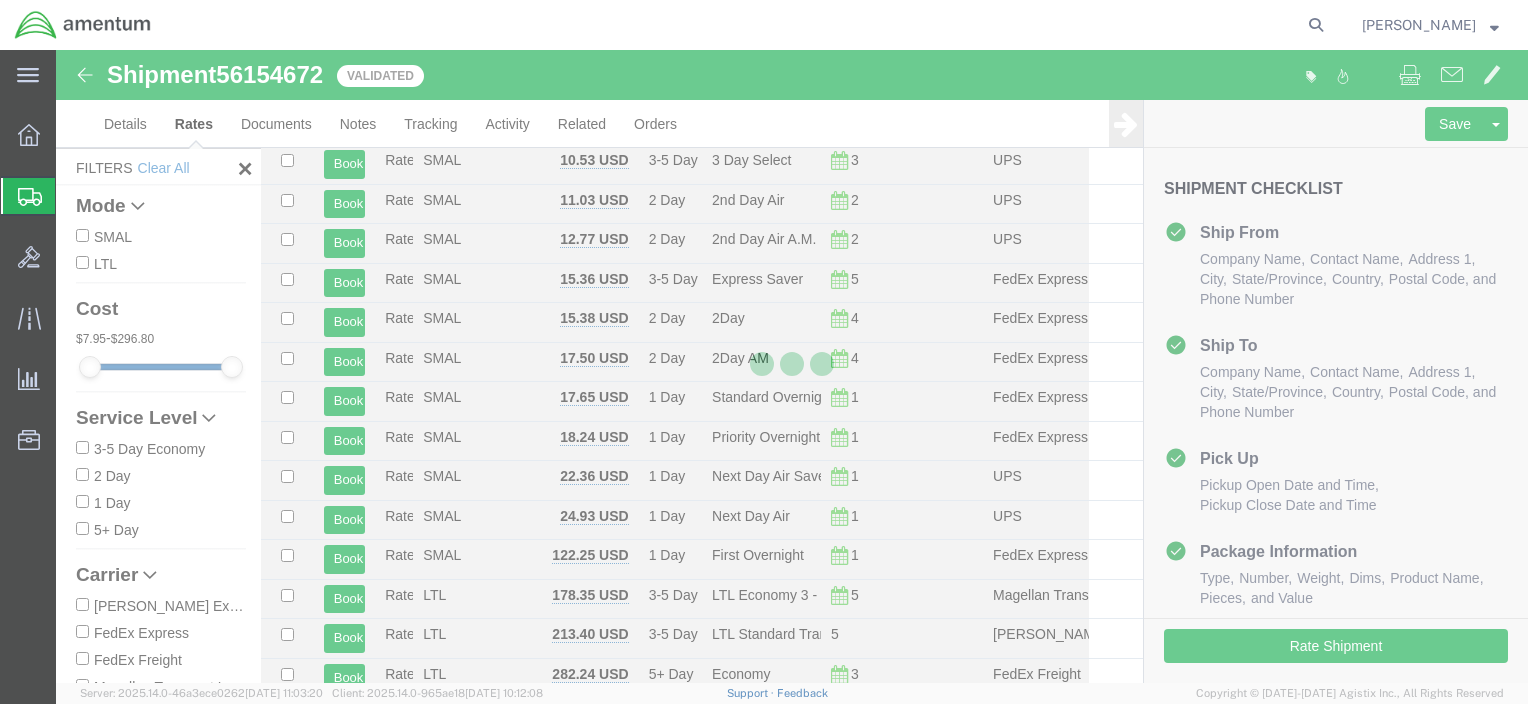 scroll, scrollTop: 0, scrollLeft: 0, axis: both 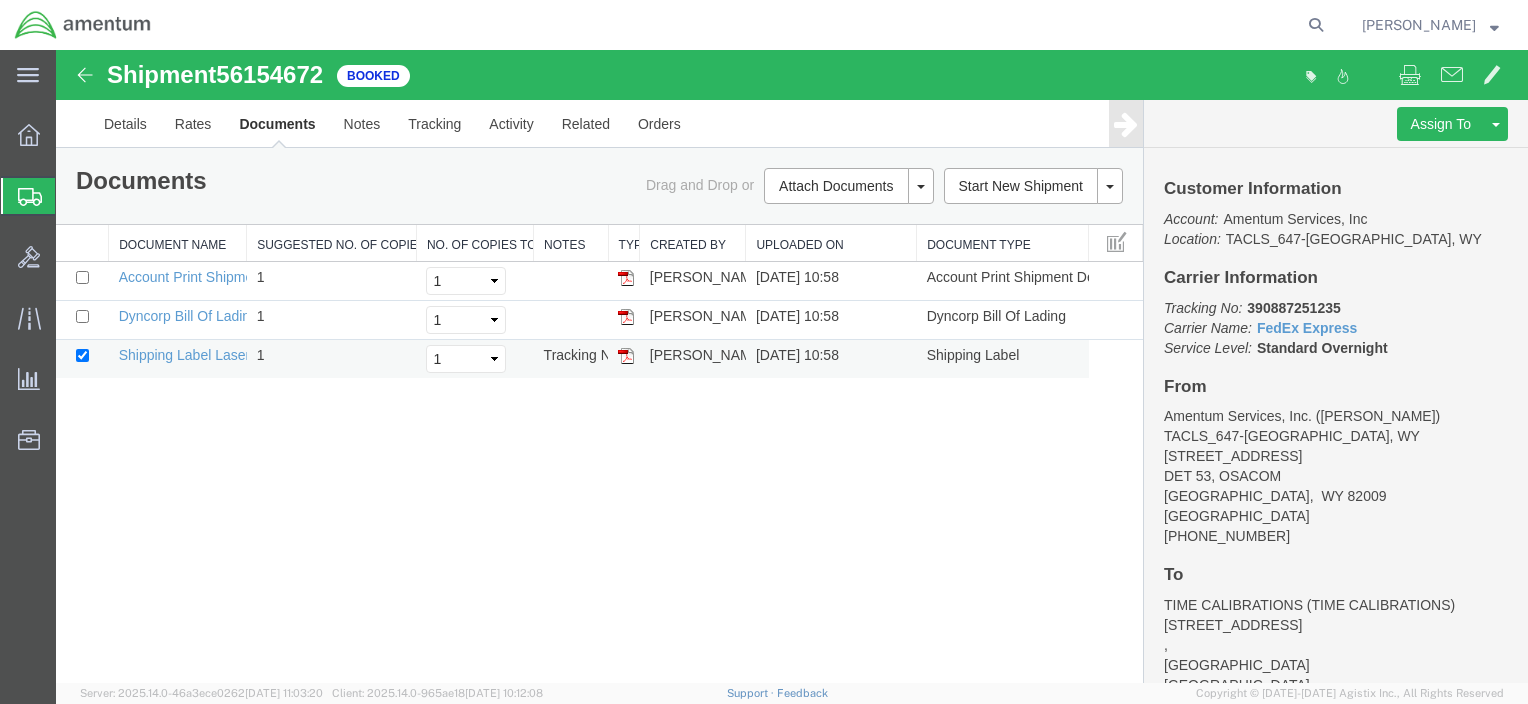 click at bounding box center (626, 356) 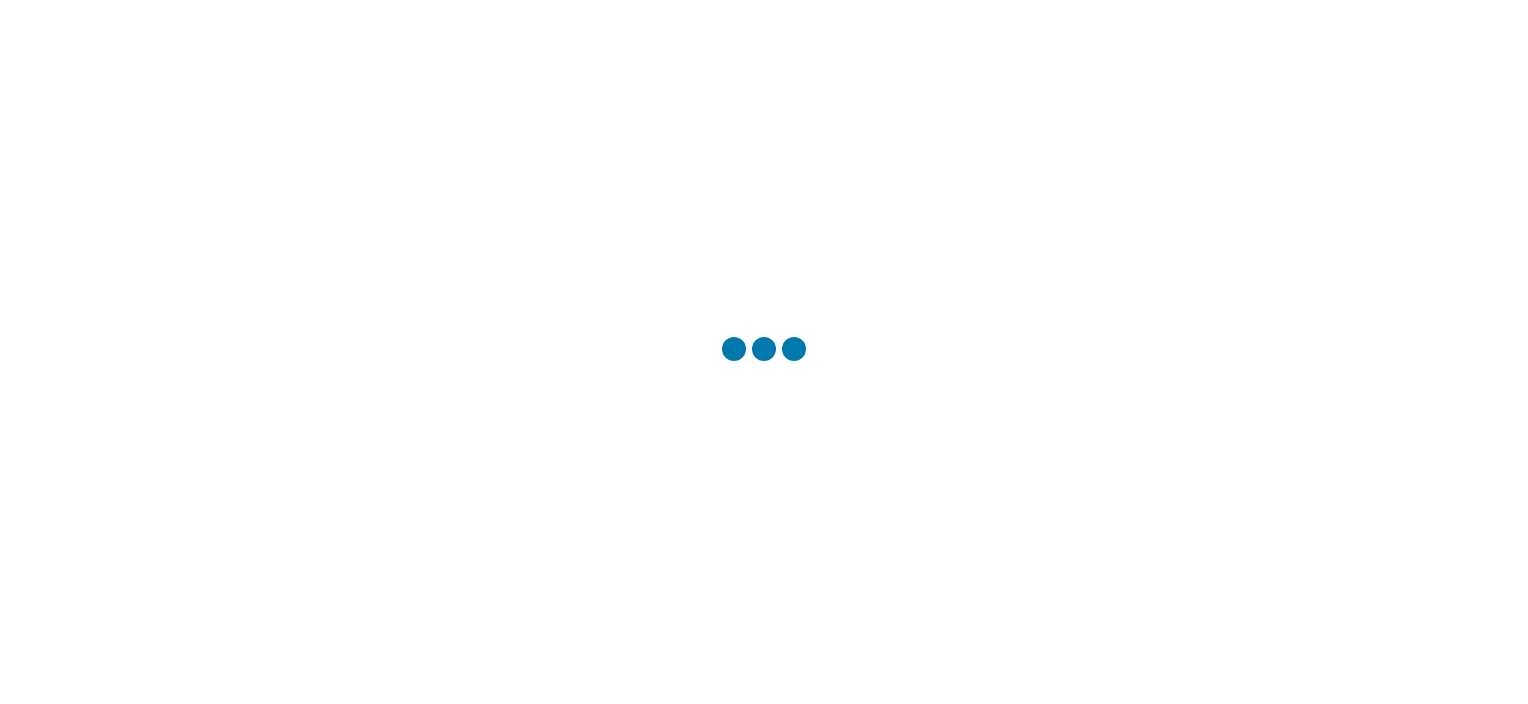scroll, scrollTop: 0, scrollLeft: 0, axis: both 